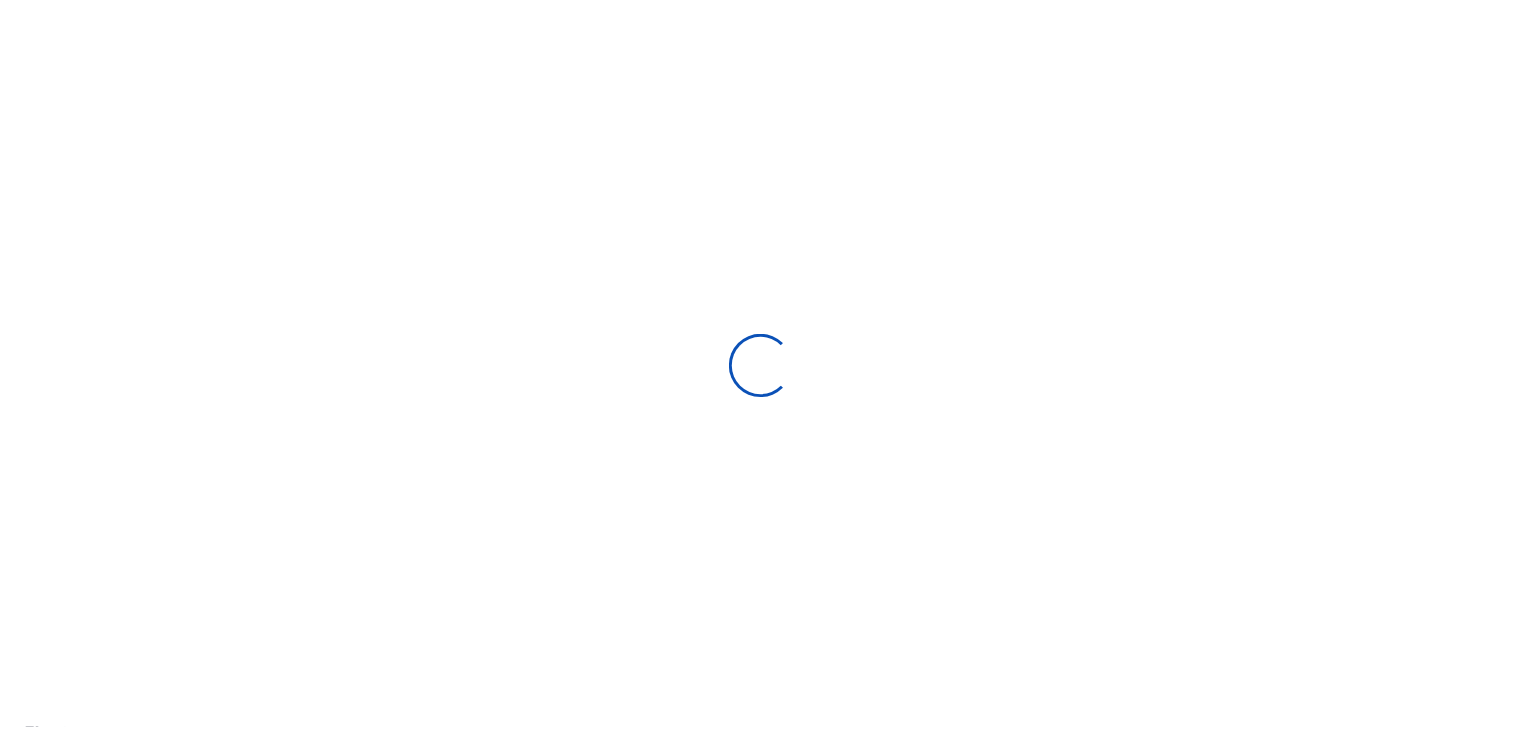 scroll, scrollTop: 0, scrollLeft: 0, axis: both 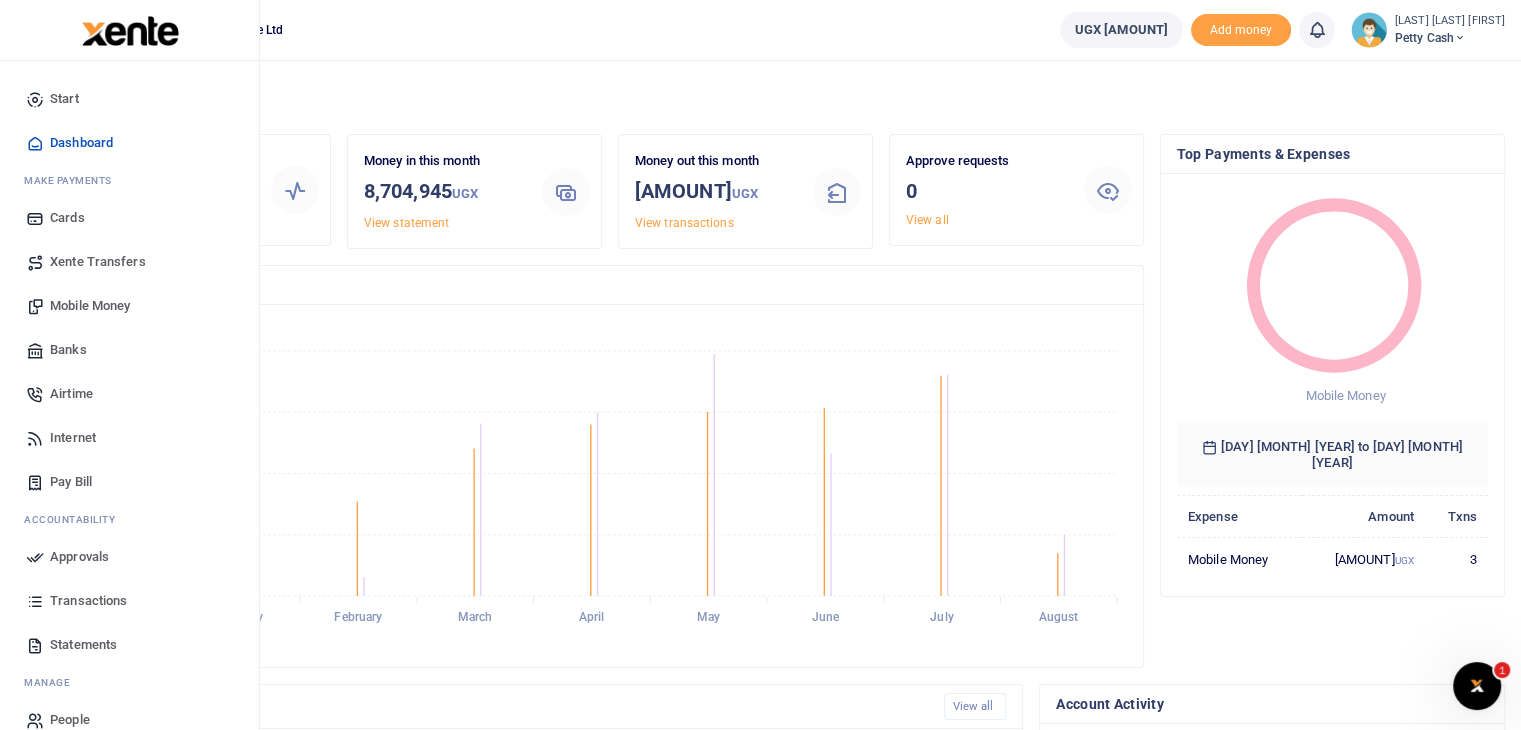 click on "Mobile Money" at bounding box center [90, 306] 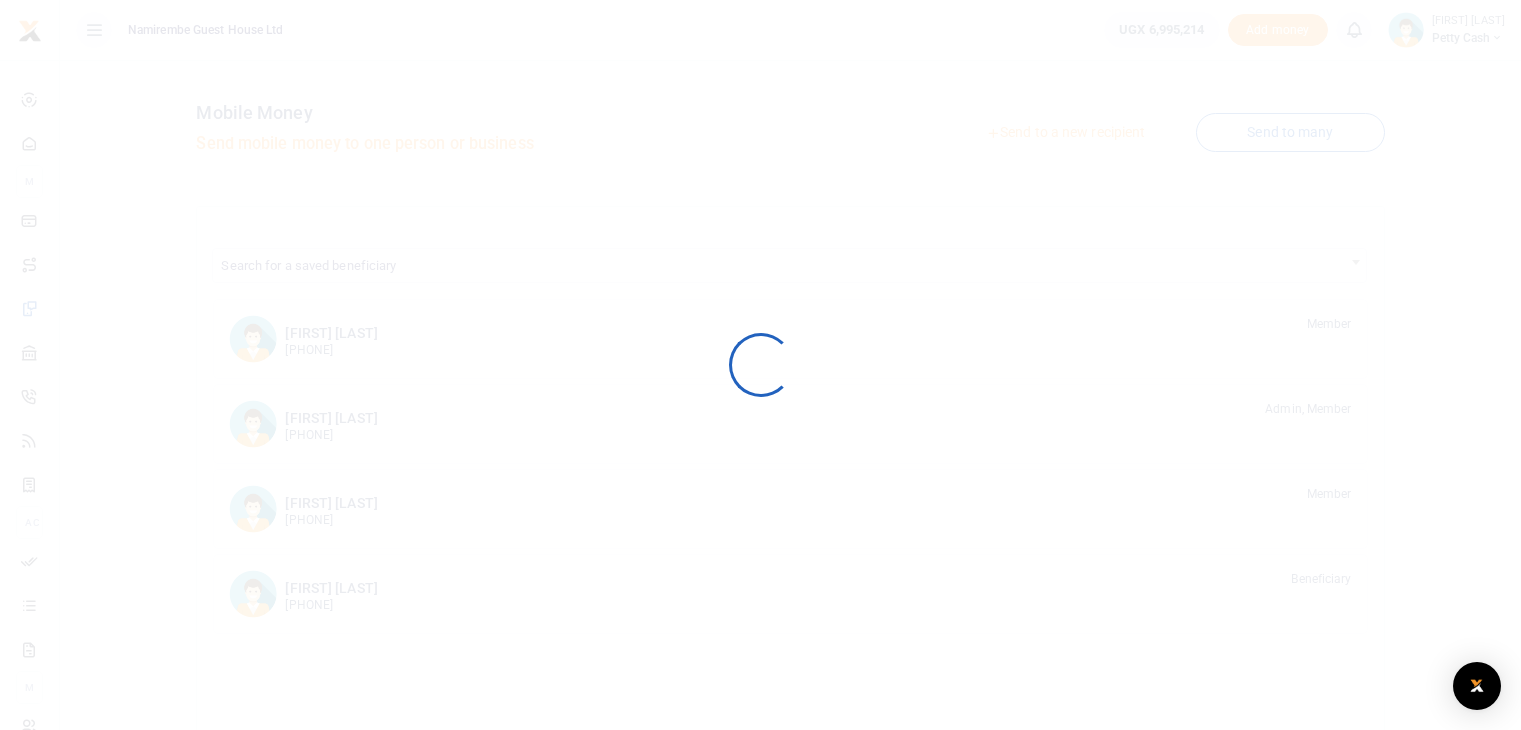 scroll, scrollTop: 0, scrollLeft: 0, axis: both 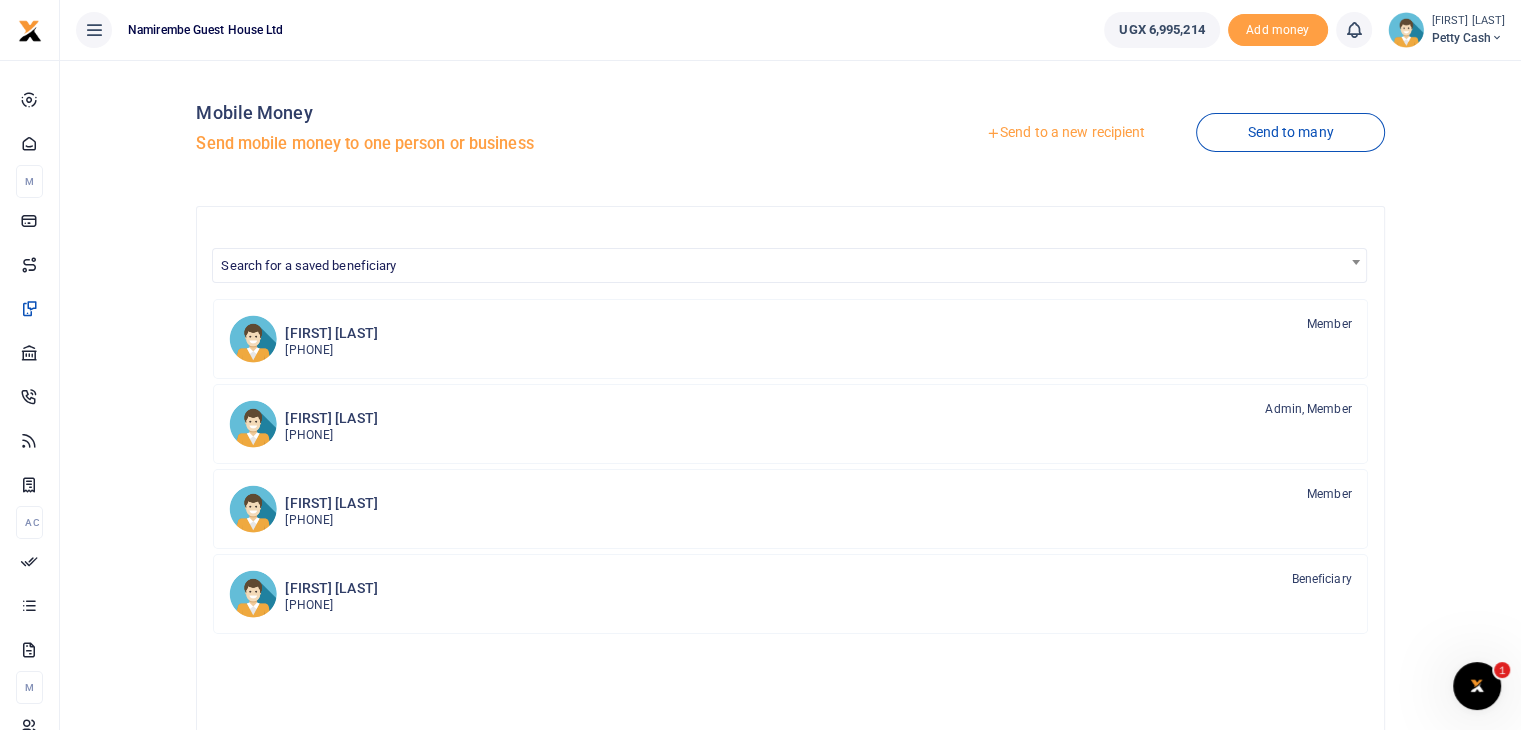 click on "Send to a new recipient" at bounding box center [1065, 133] 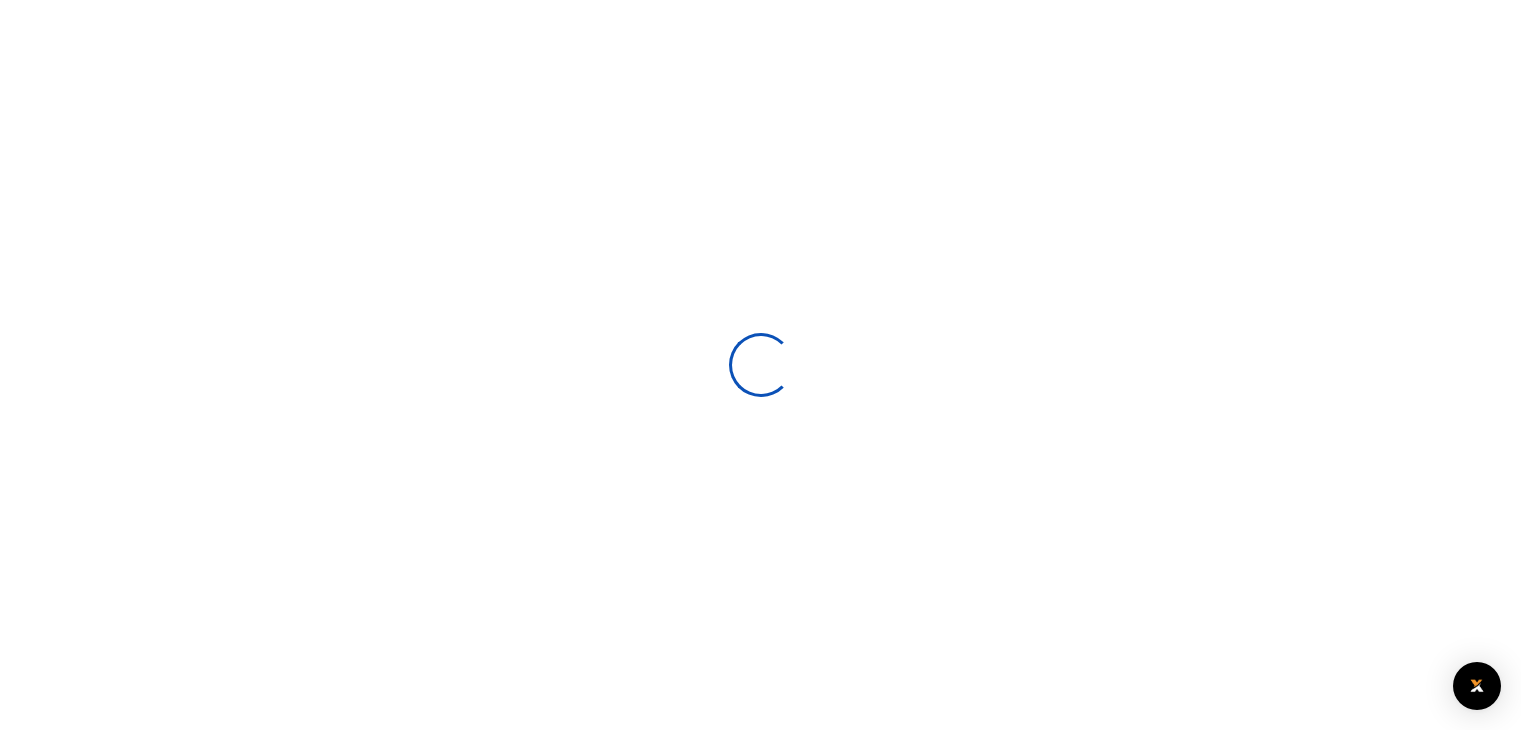 scroll, scrollTop: 0, scrollLeft: 0, axis: both 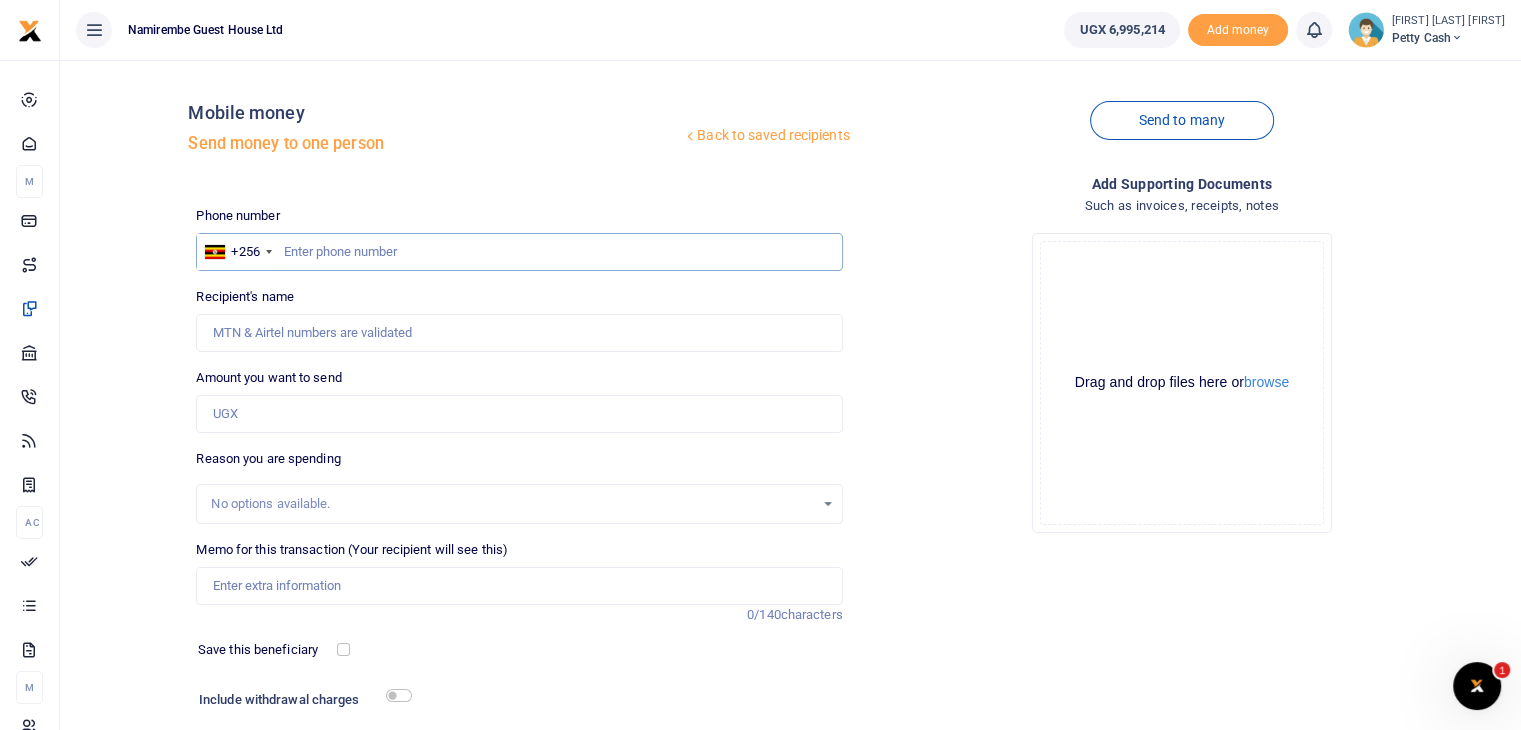 click at bounding box center [519, 252] 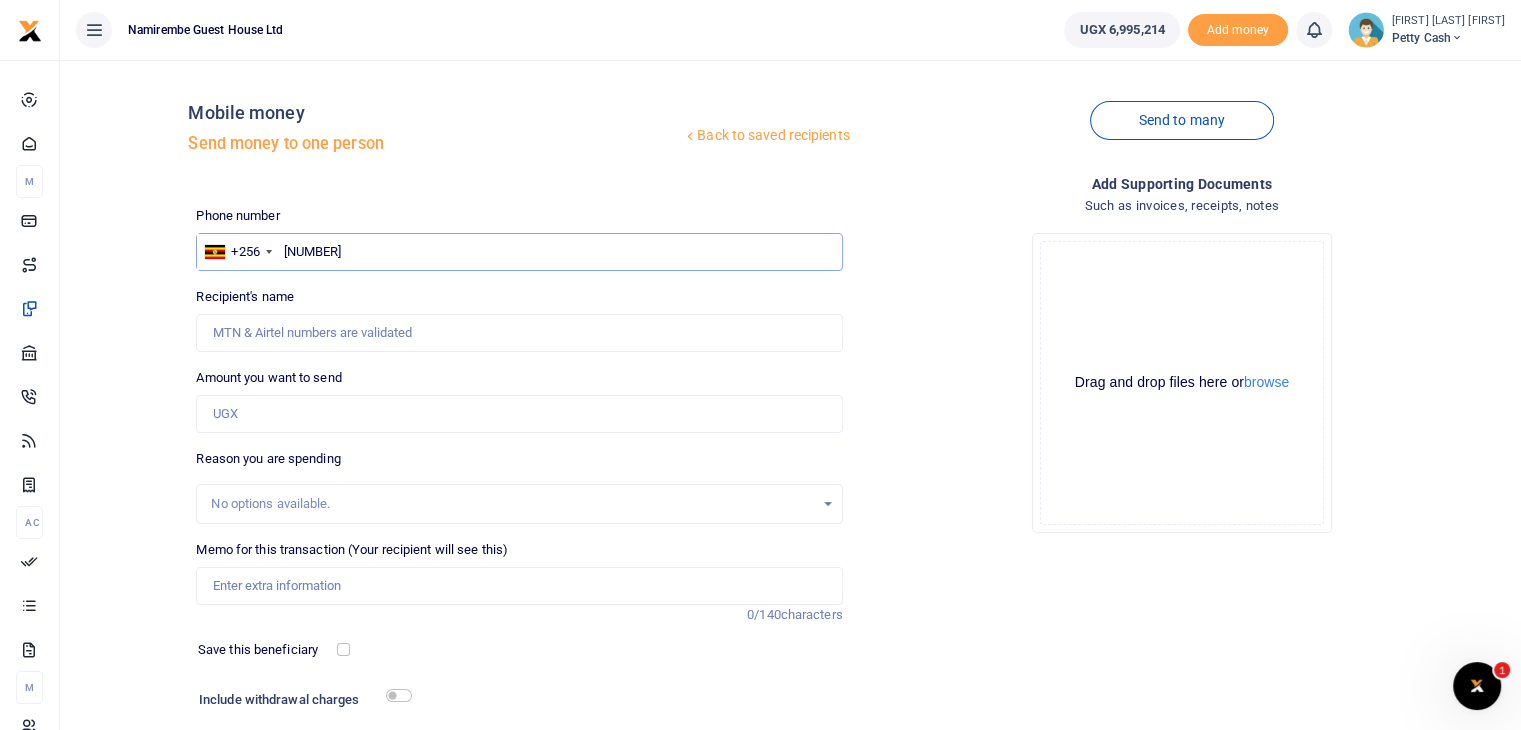 type on "784770741" 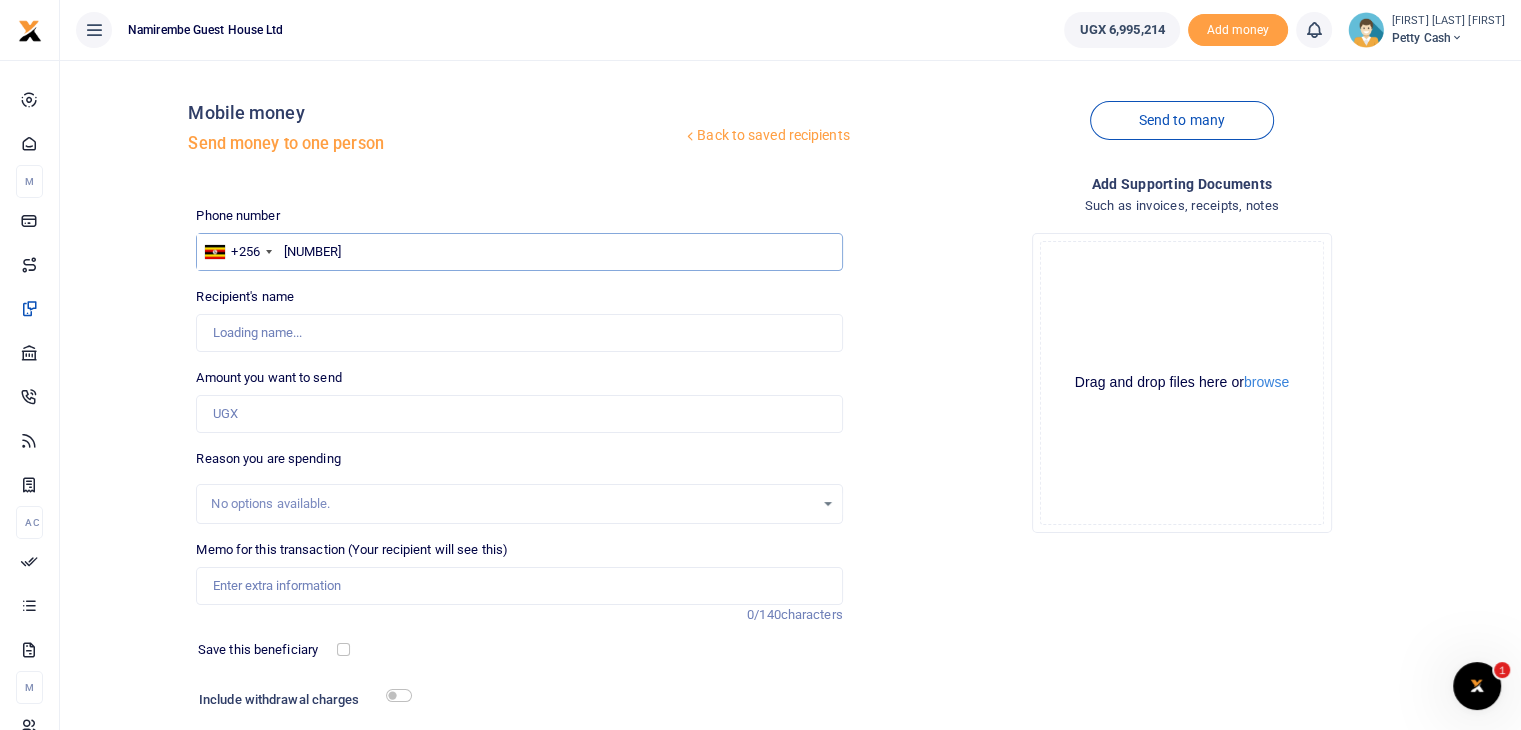 type on "Gorreti Mary Negohe" 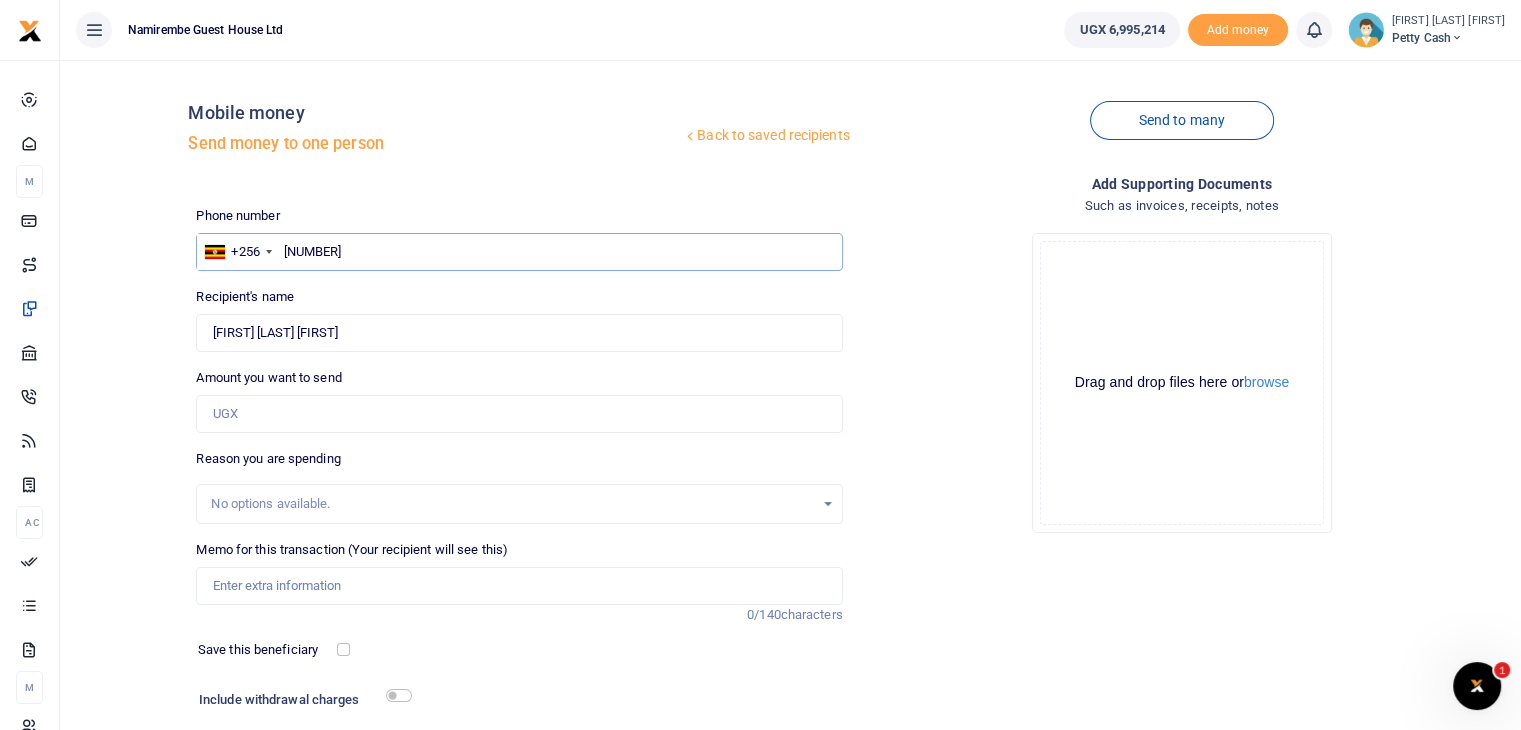 type on "784770741" 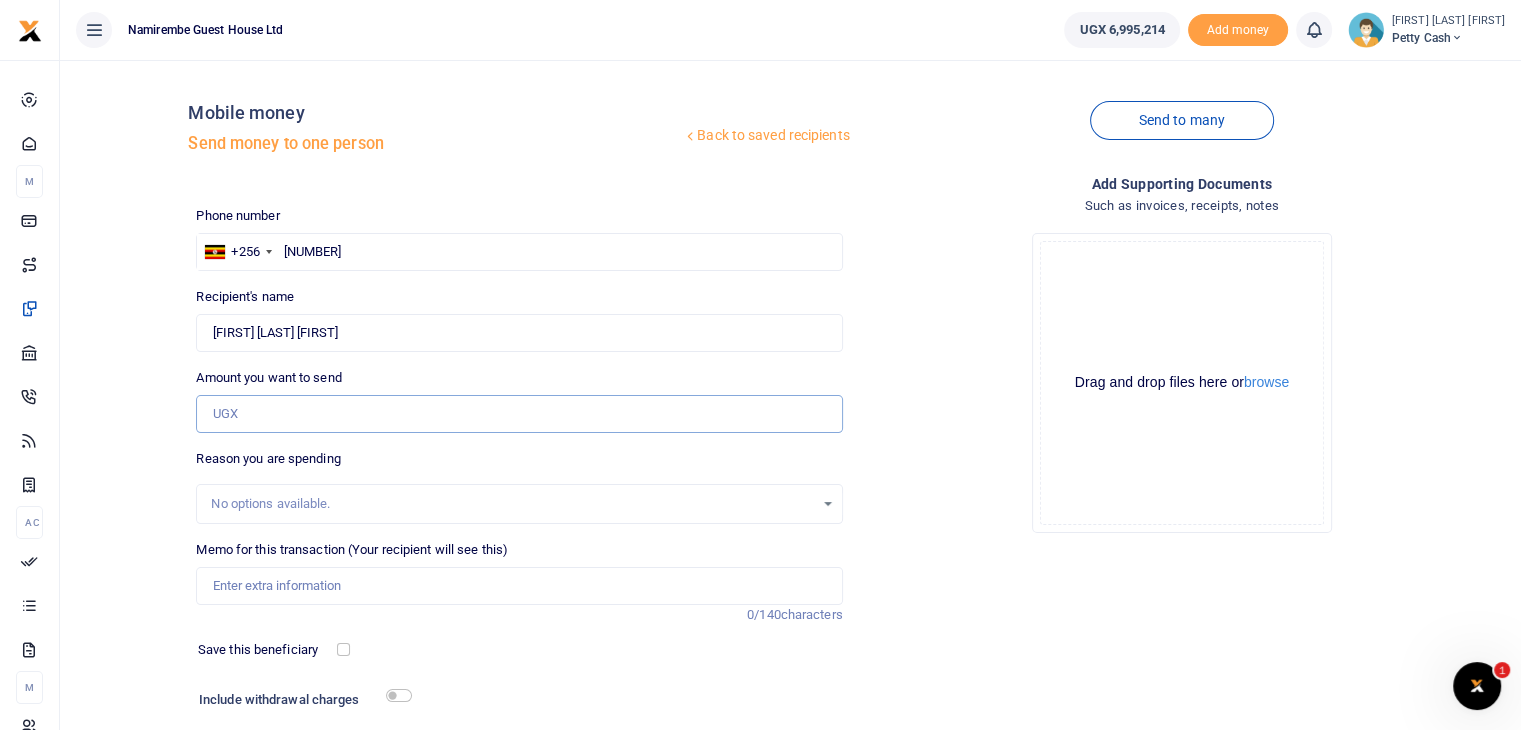 click on "Amount you want to send" at bounding box center [519, 414] 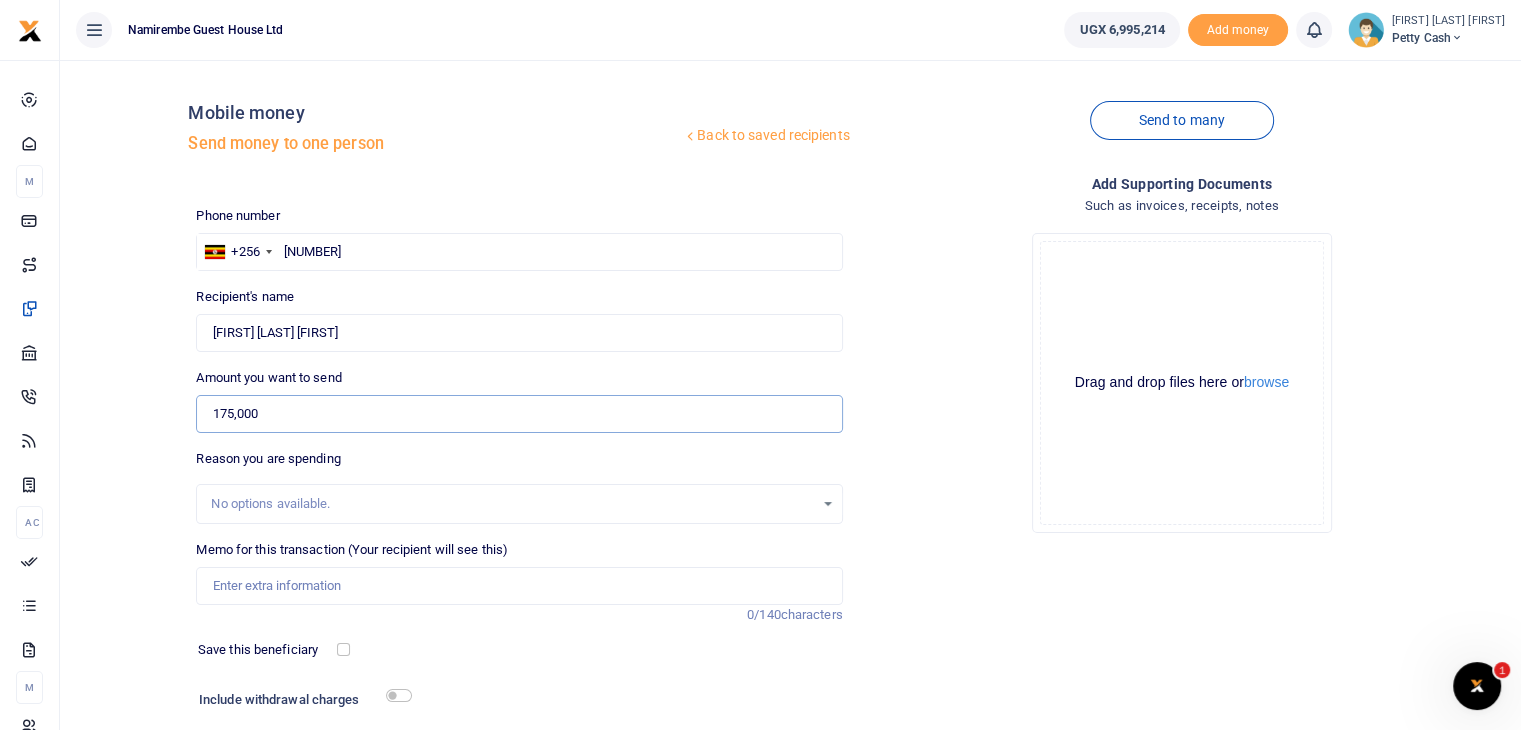 type on "175,000" 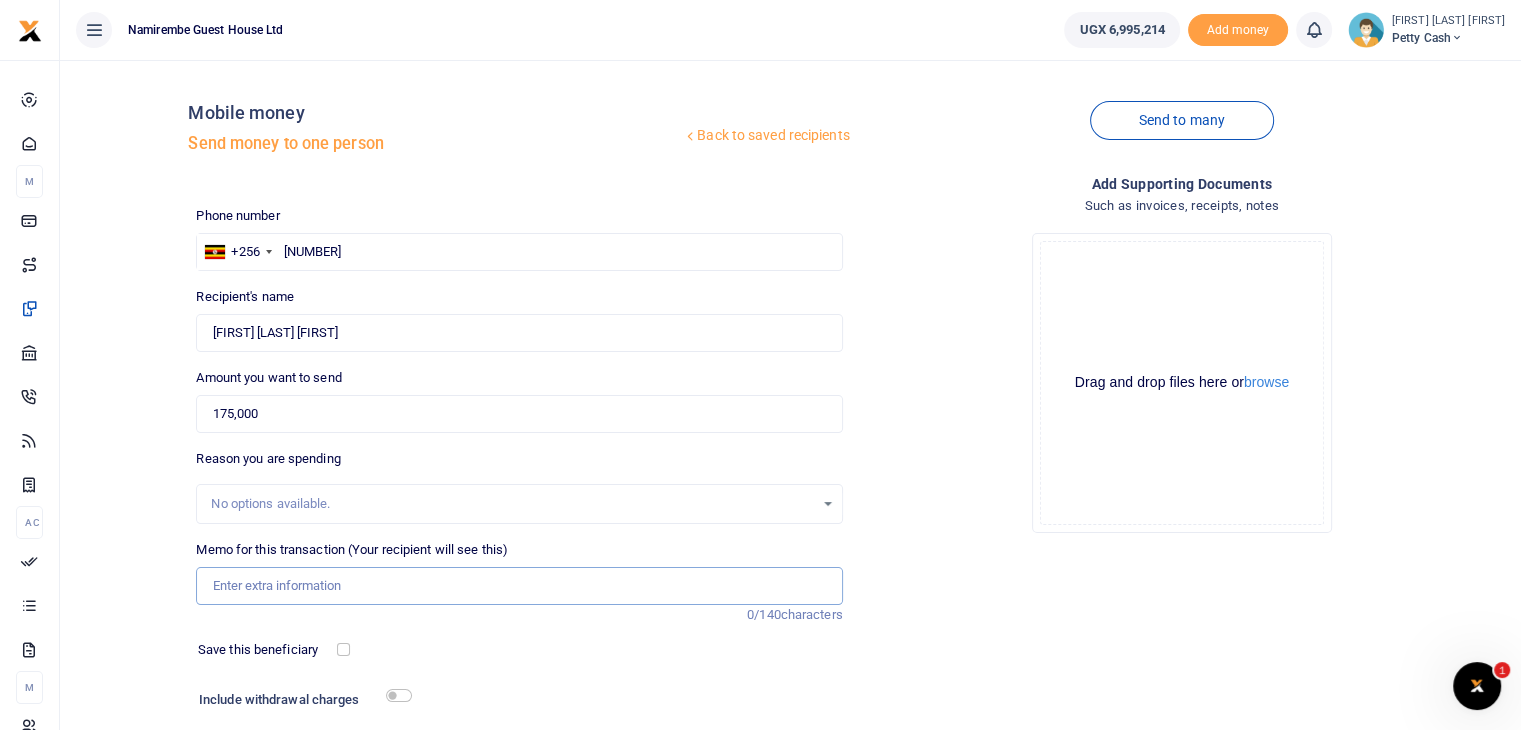 click on "Memo for this transaction (Your recipient will see this)" at bounding box center (519, 586) 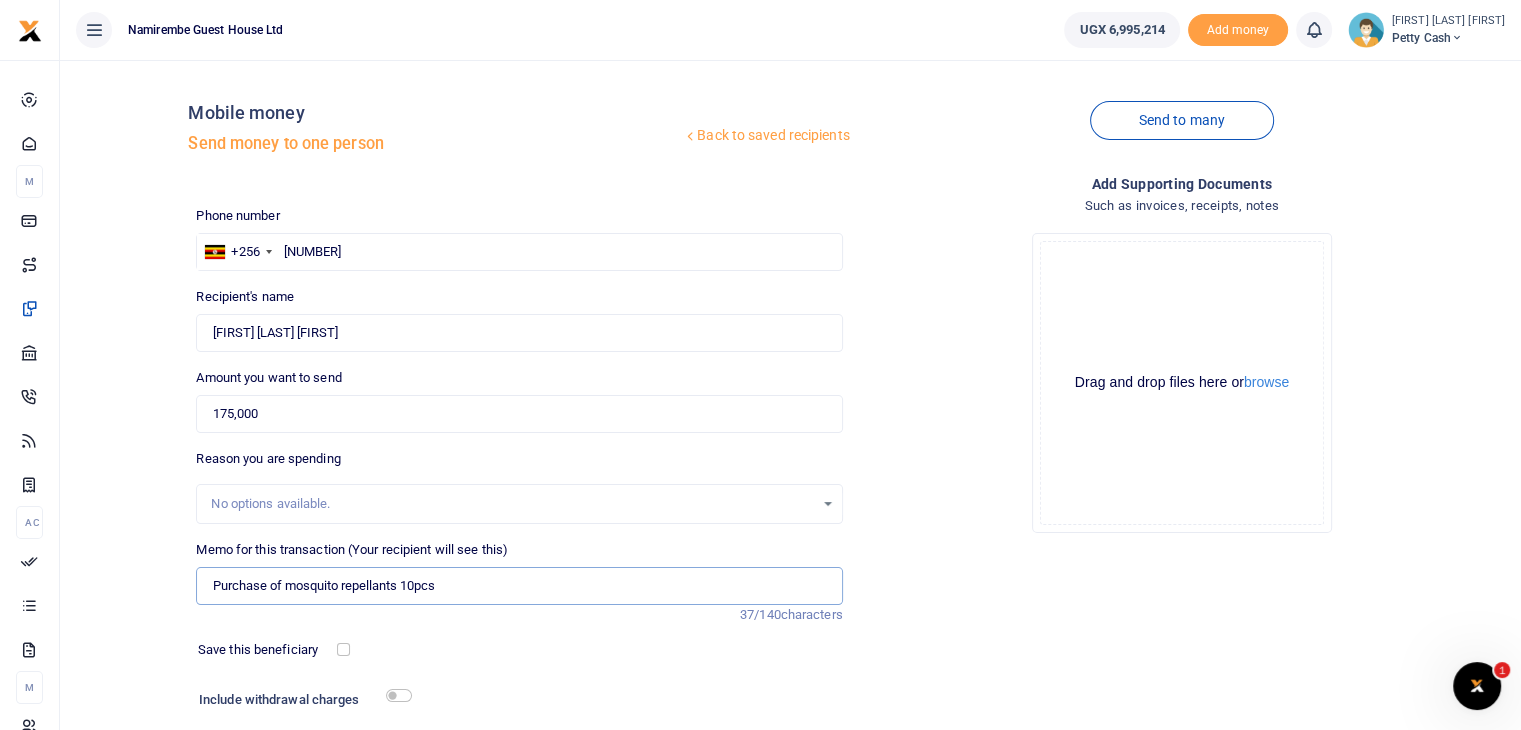 type on "Purchase of mosquito repellants 10pcs" 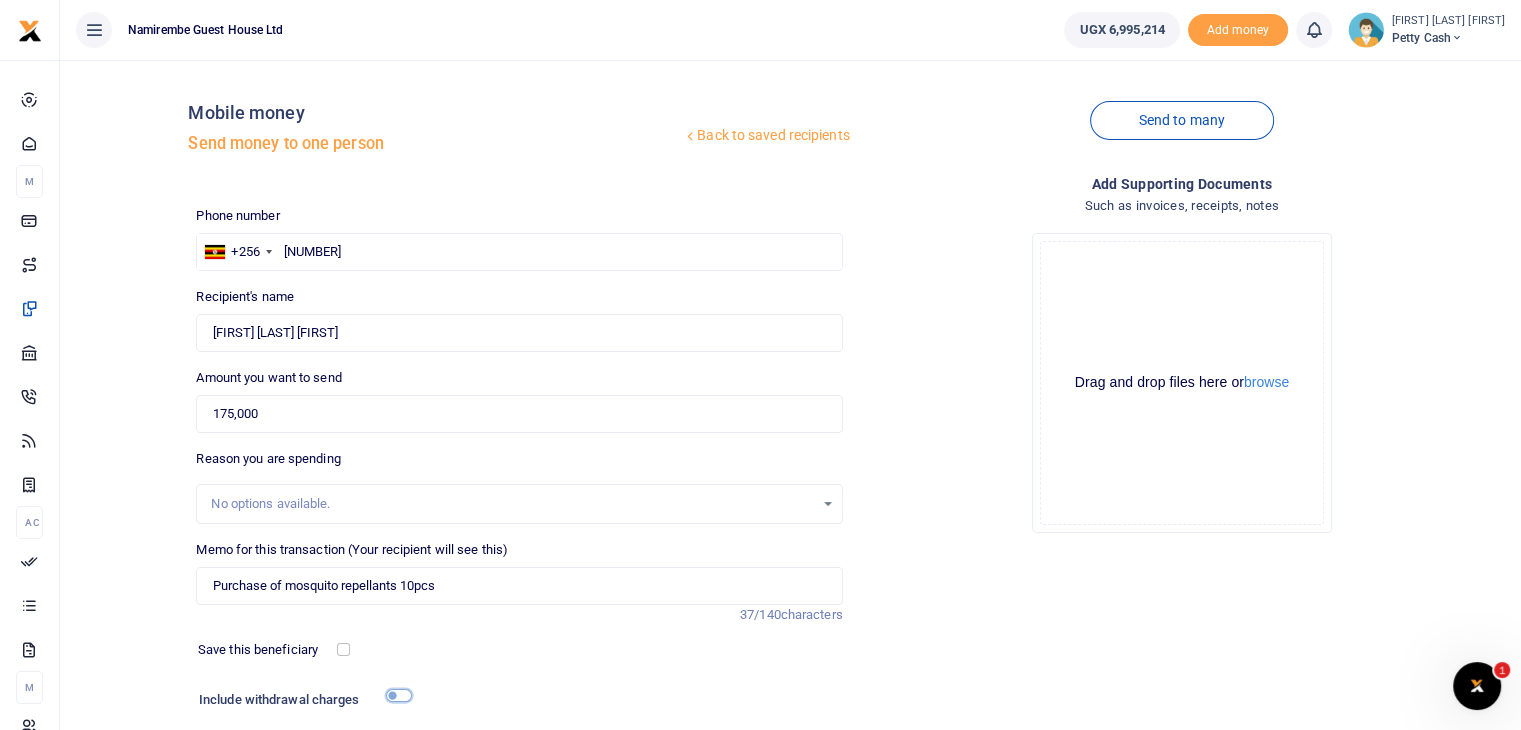 click at bounding box center [399, 695] 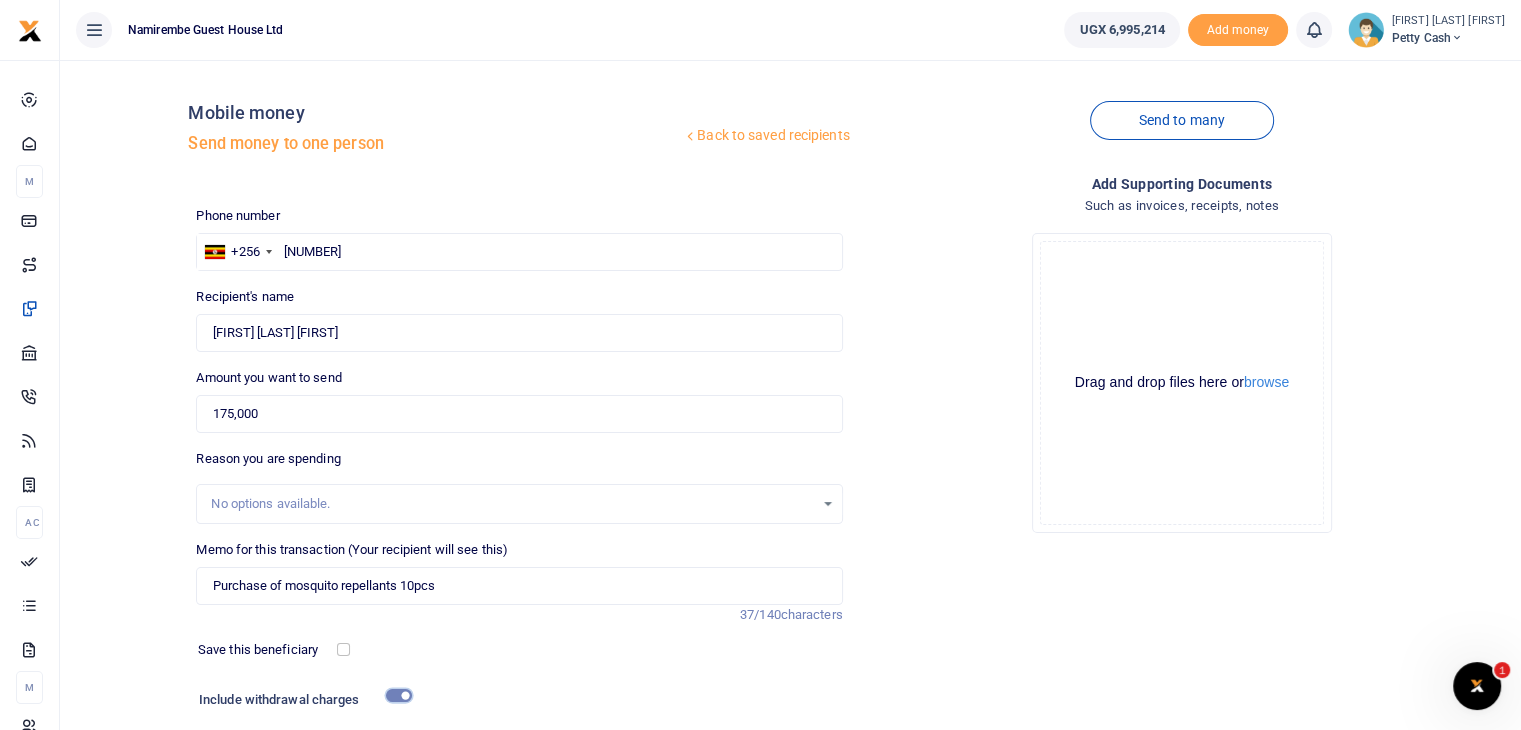 scroll, scrollTop: 191, scrollLeft: 0, axis: vertical 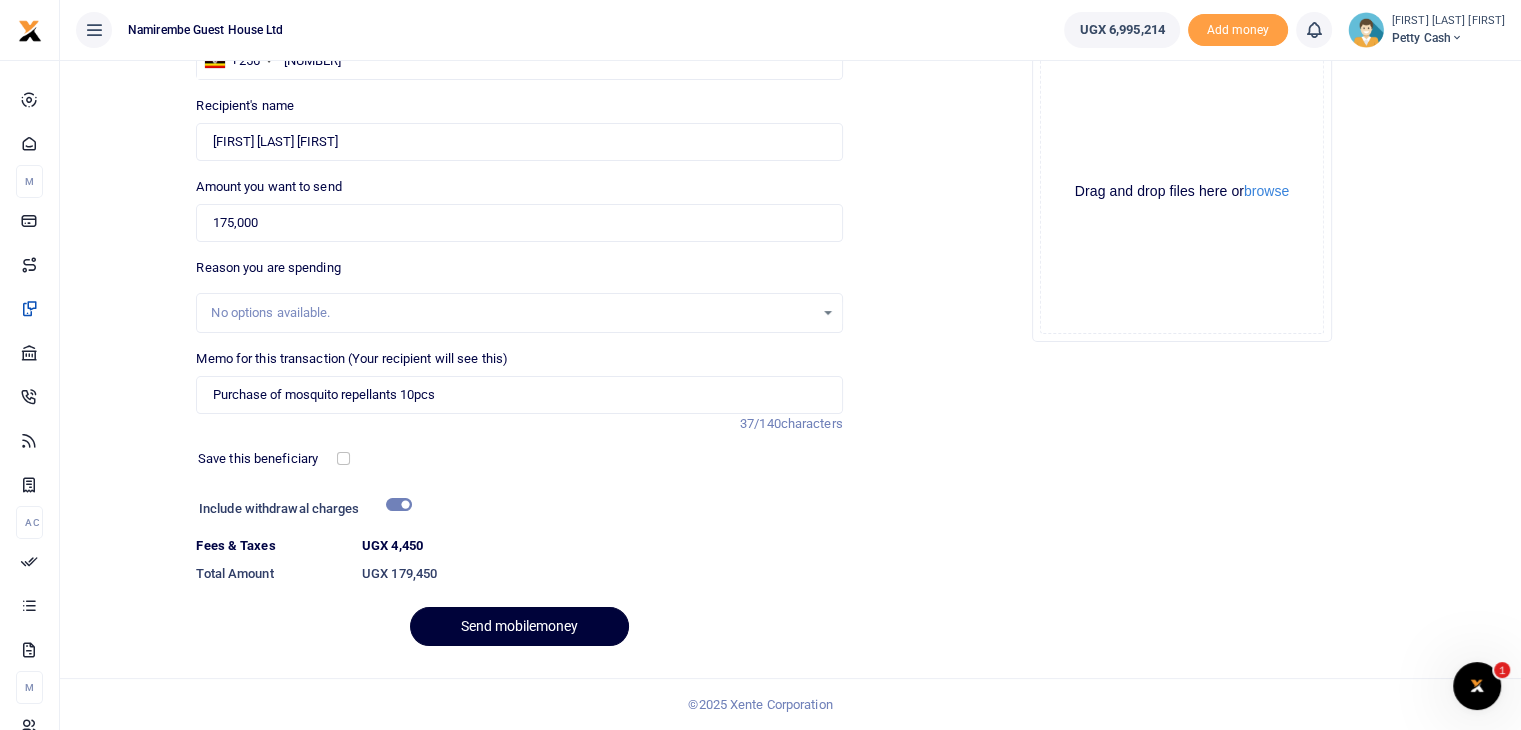 click on "Send mobilemoney" at bounding box center (519, 626) 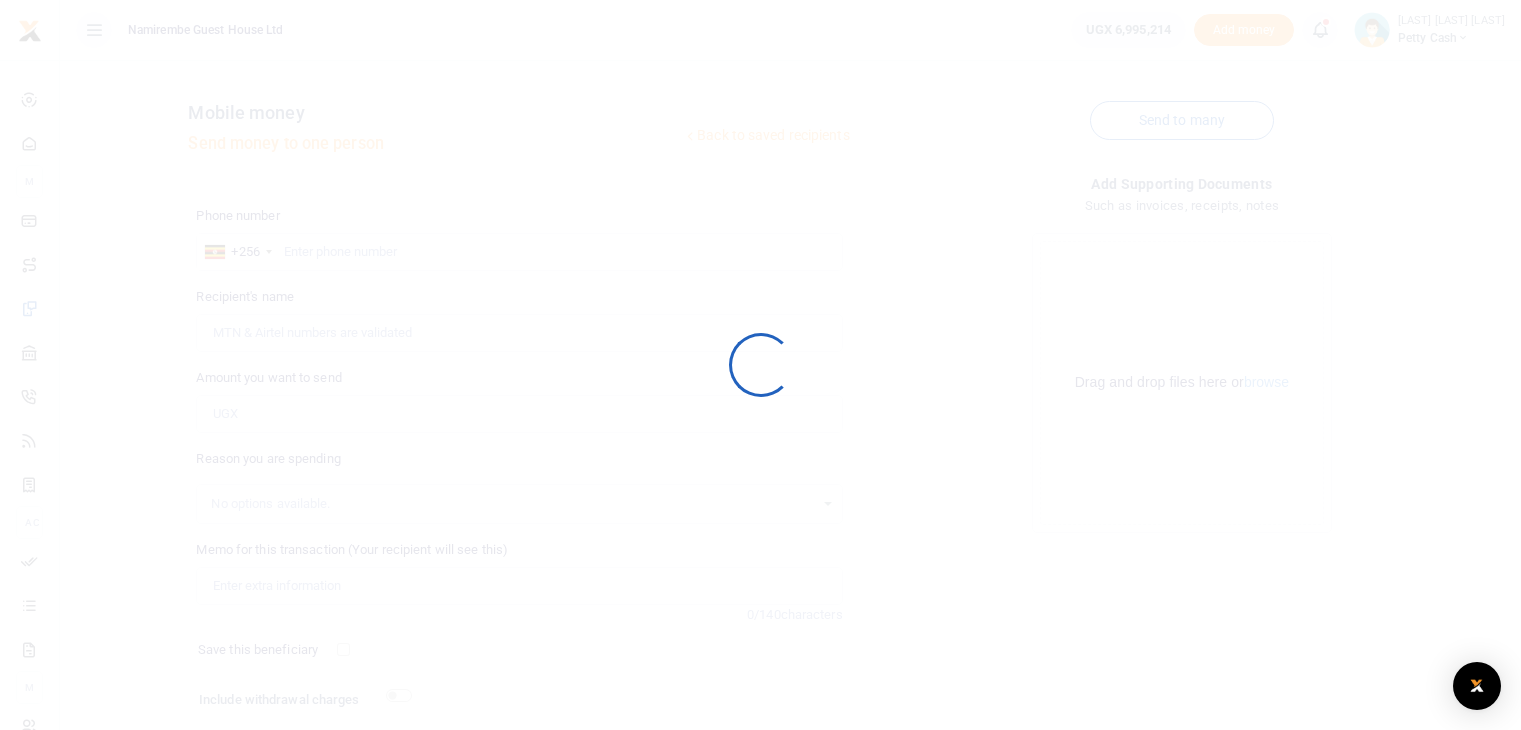 scroll, scrollTop: 136, scrollLeft: 0, axis: vertical 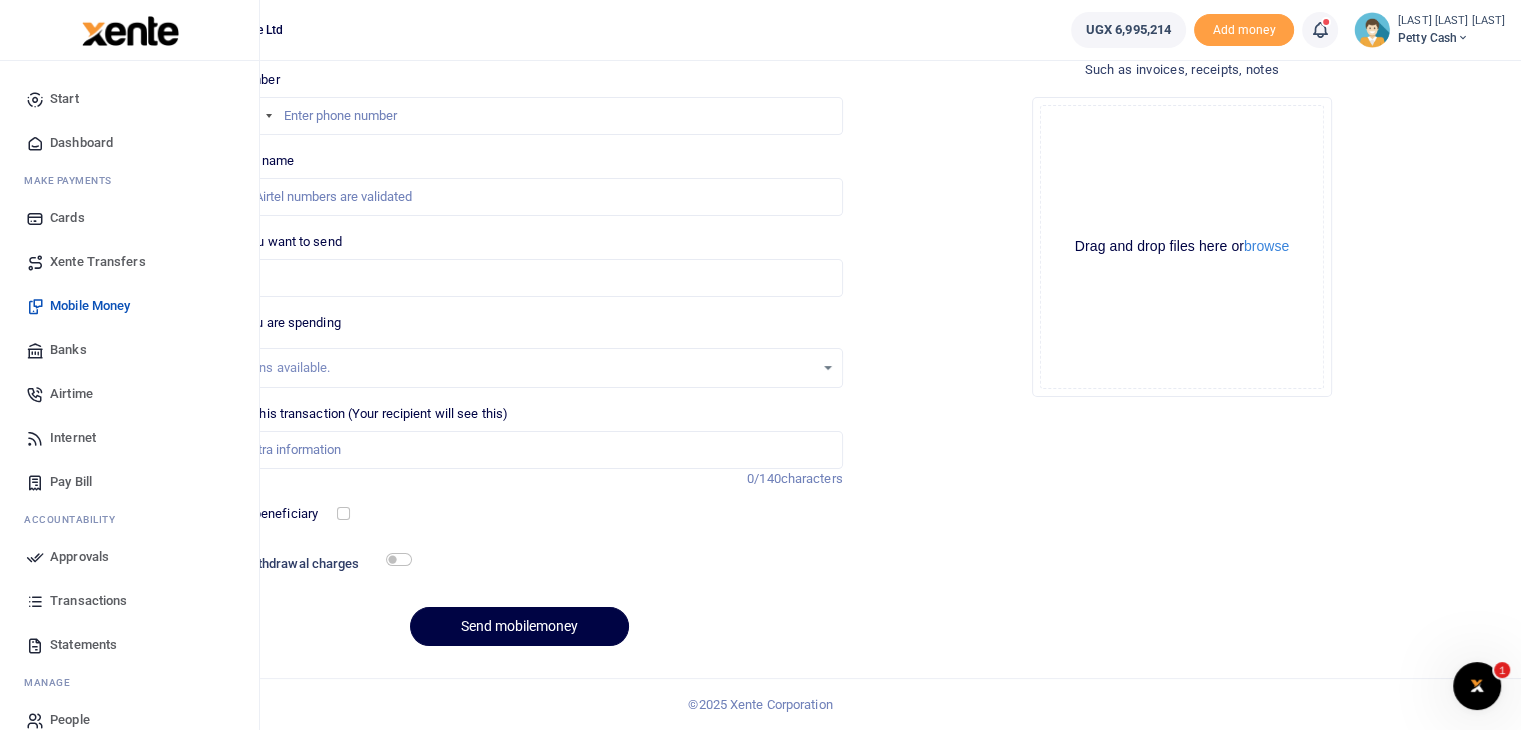 click on "Approvals" at bounding box center [79, 557] 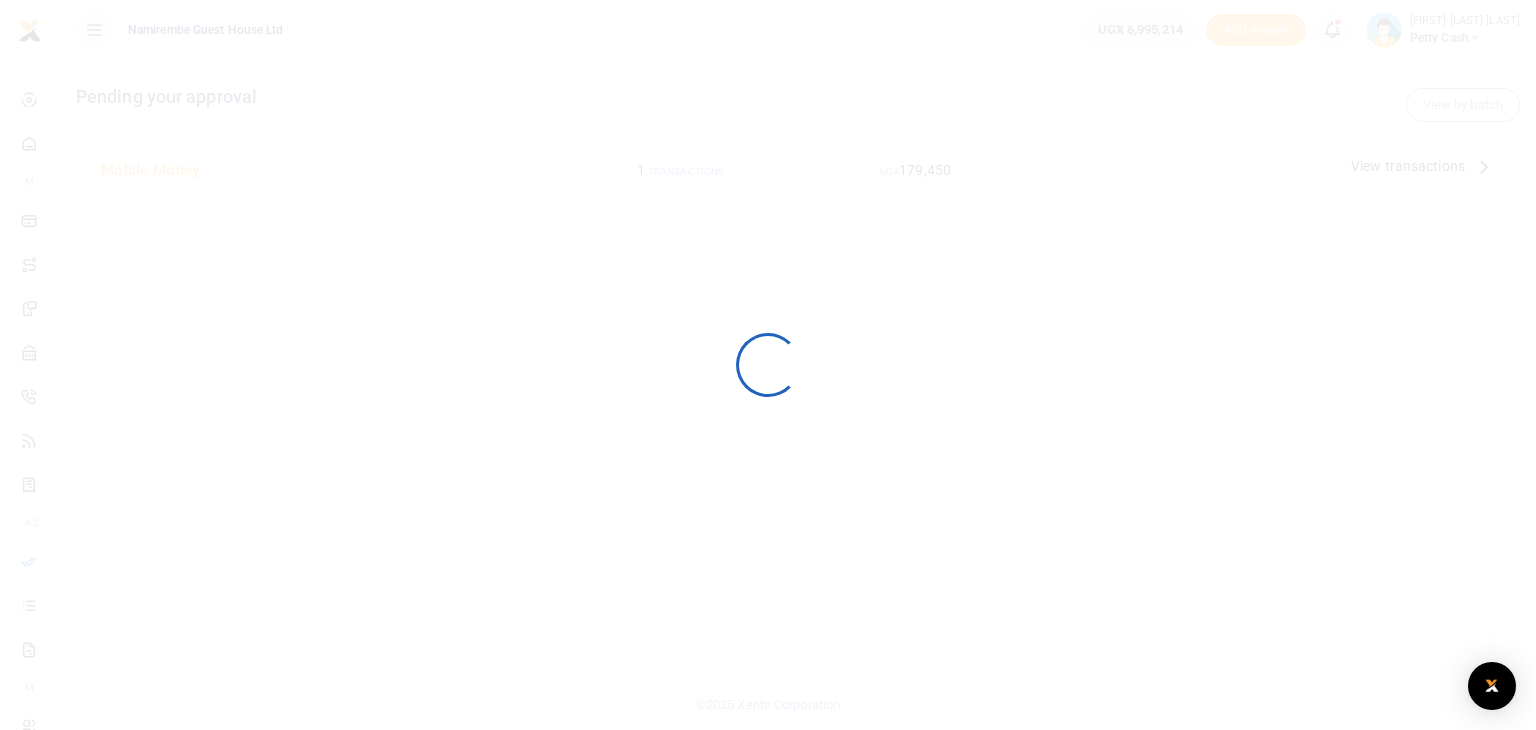 scroll, scrollTop: 0, scrollLeft: 0, axis: both 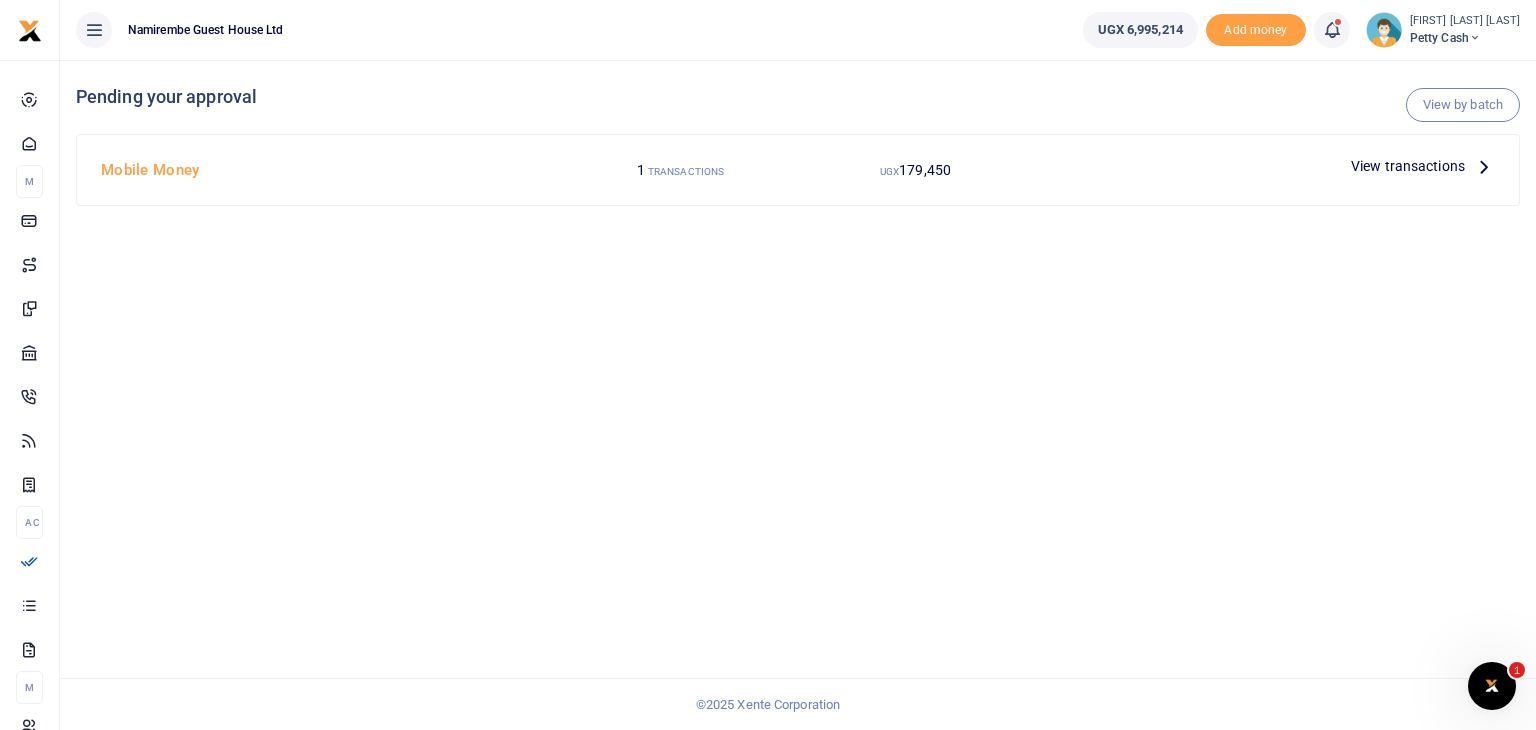 click on "View transactions" at bounding box center [1408, 166] 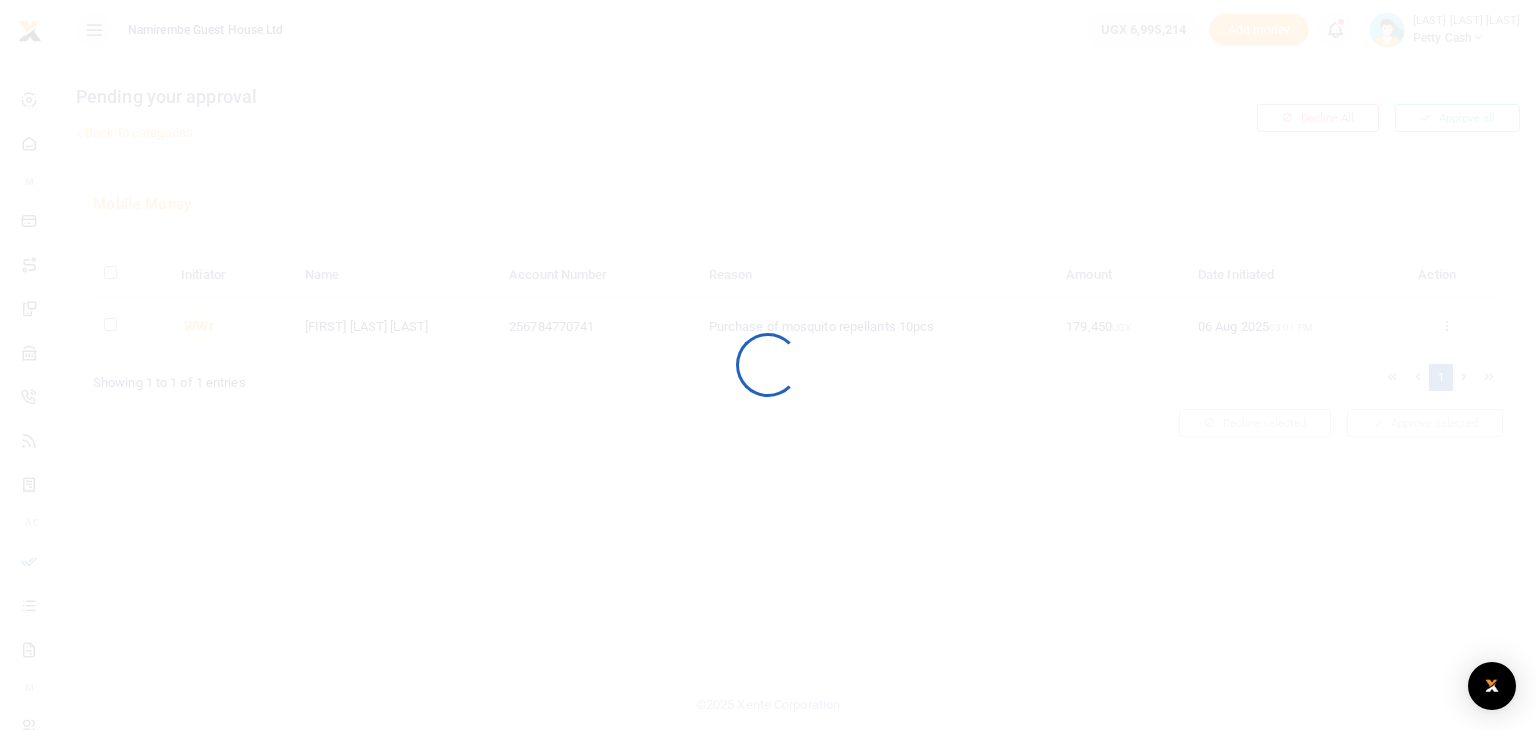 scroll, scrollTop: 0, scrollLeft: 0, axis: both 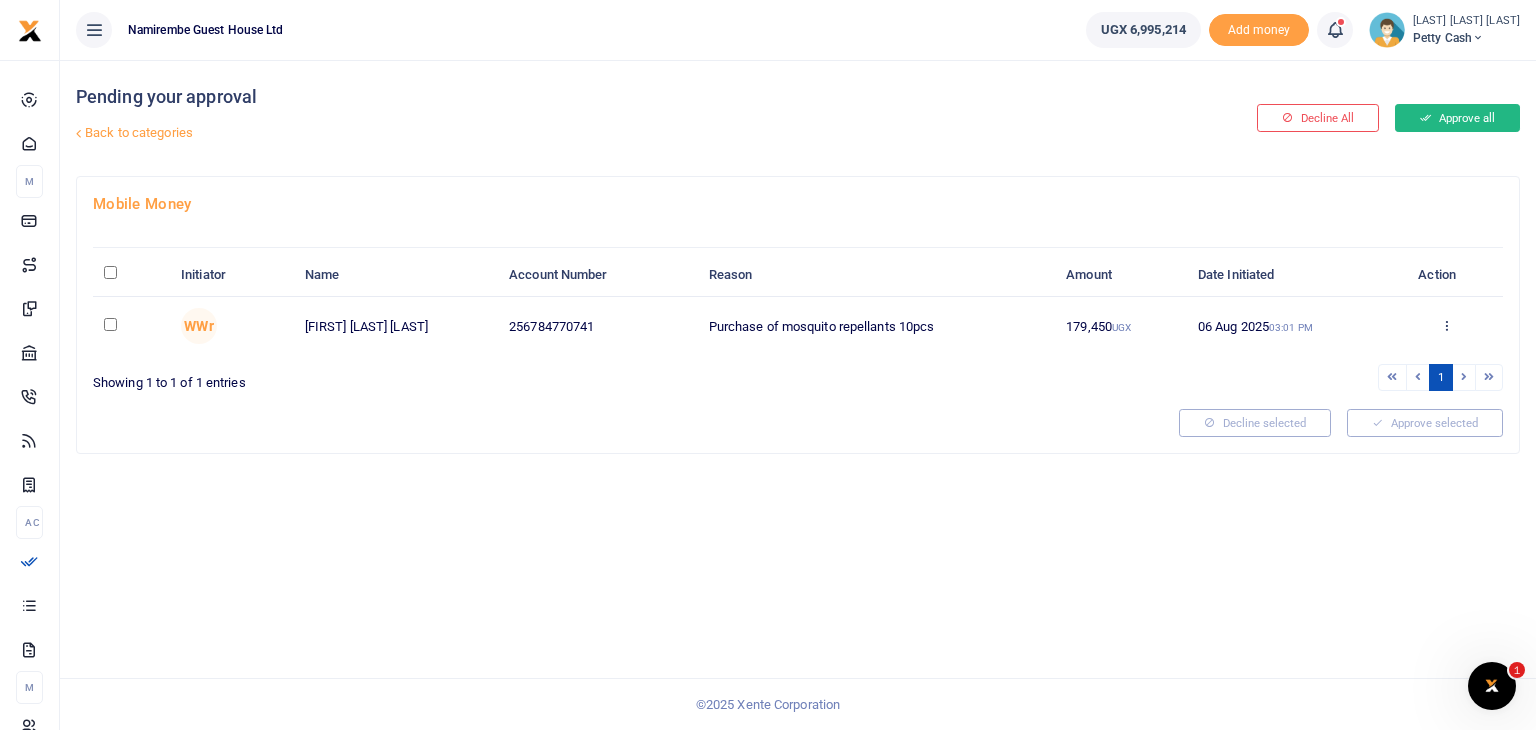 click on "Approve all" at bounding box center (1457, 118) 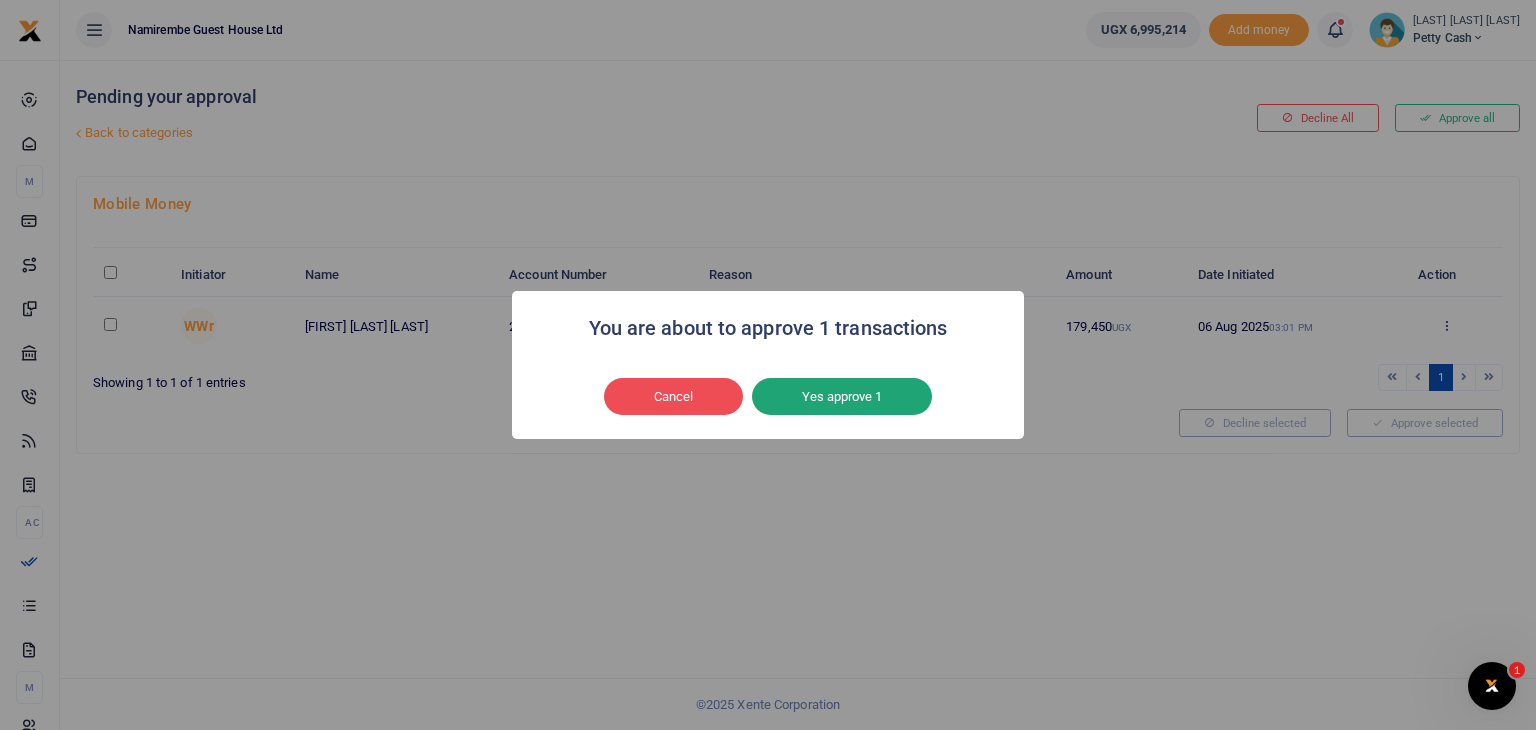 click on "Yes approve 1" at bounding box center [842, 397] 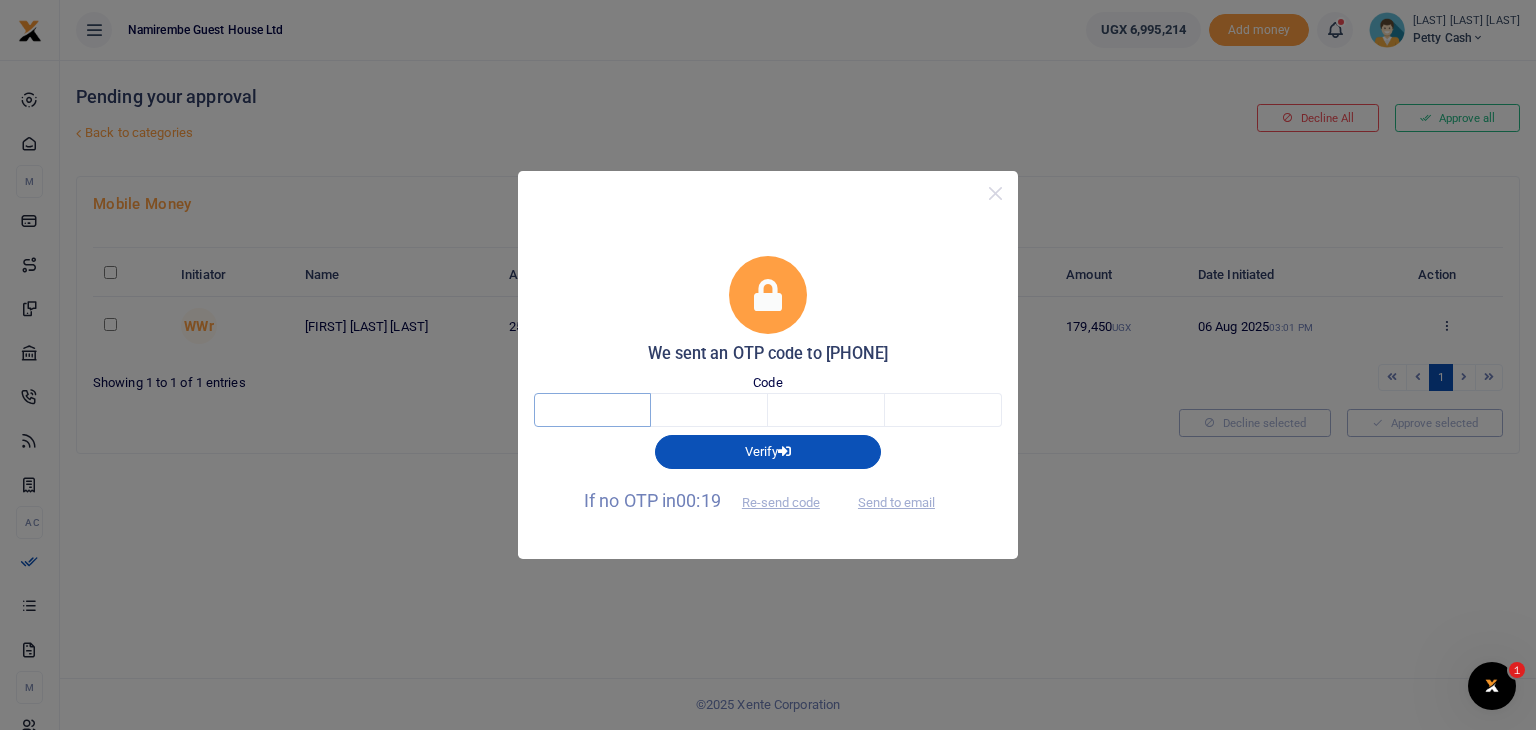 click at bounding box center [592, 410] 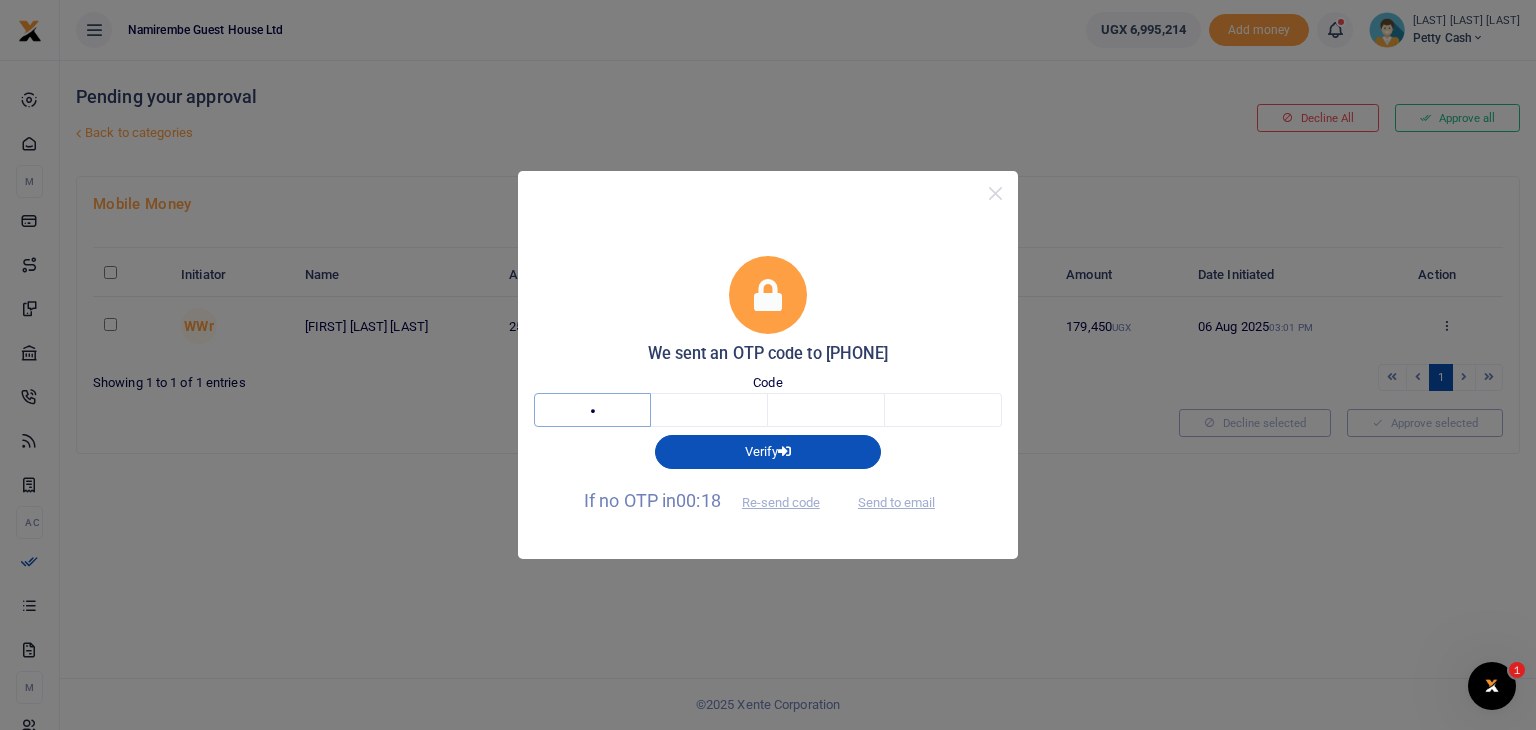 type on "1" 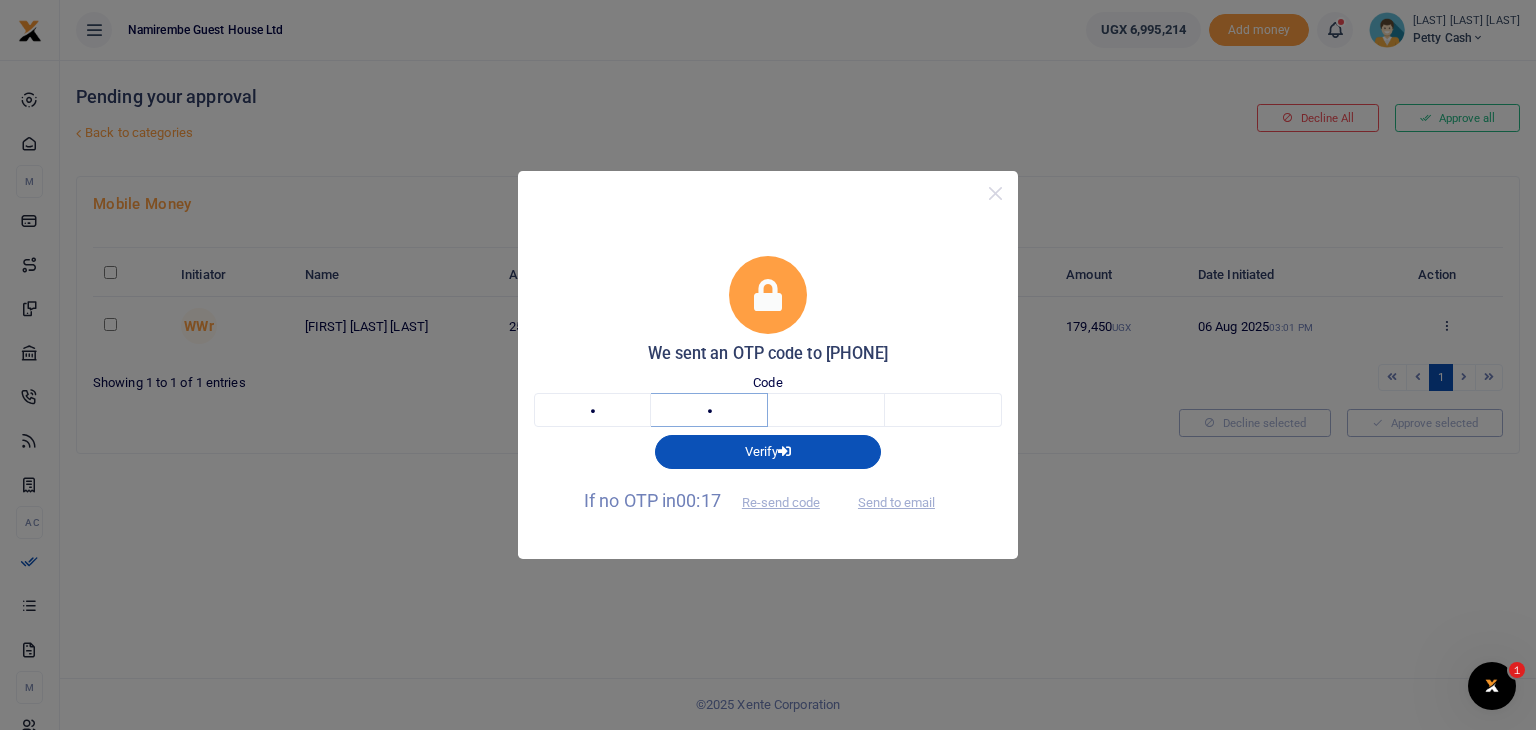 type on "7" 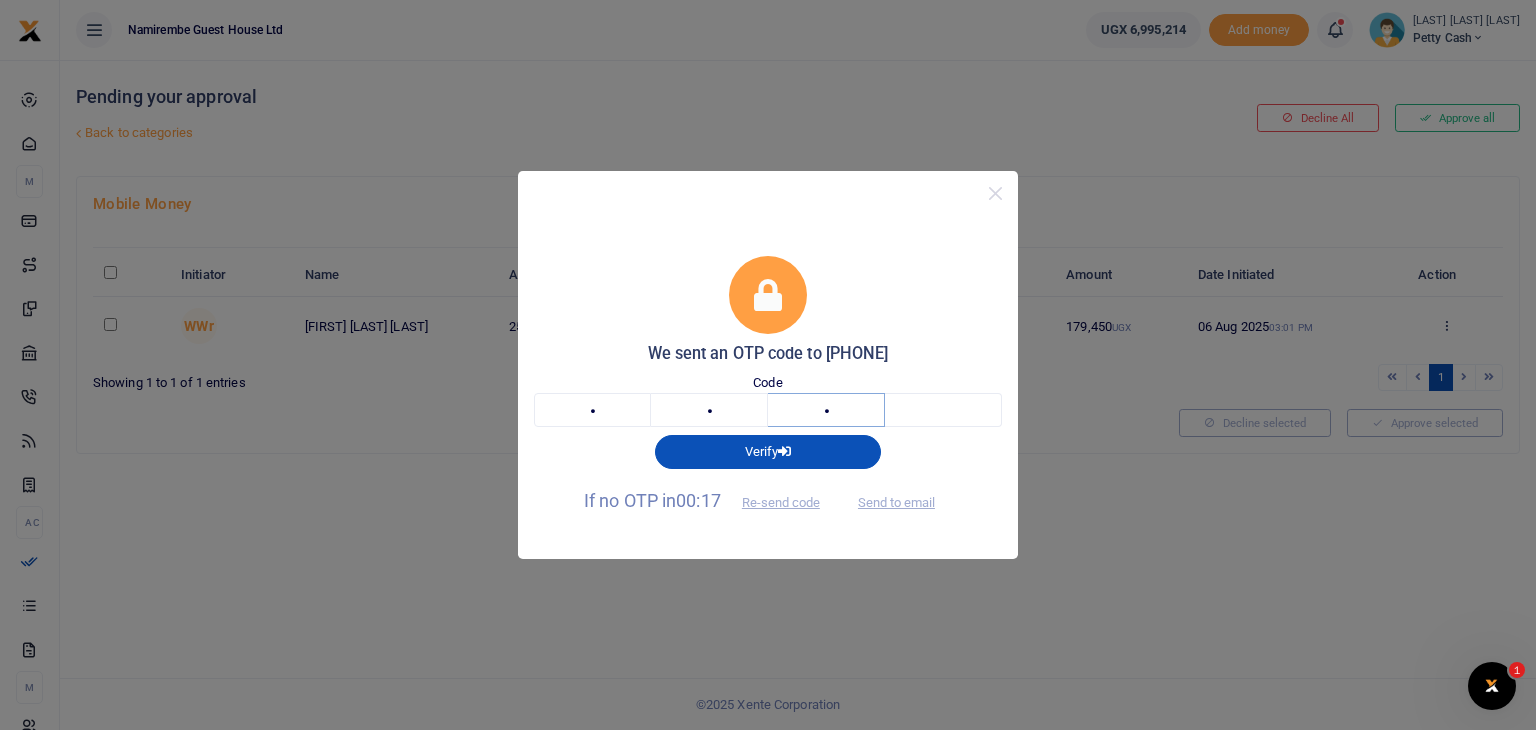 type on "7" 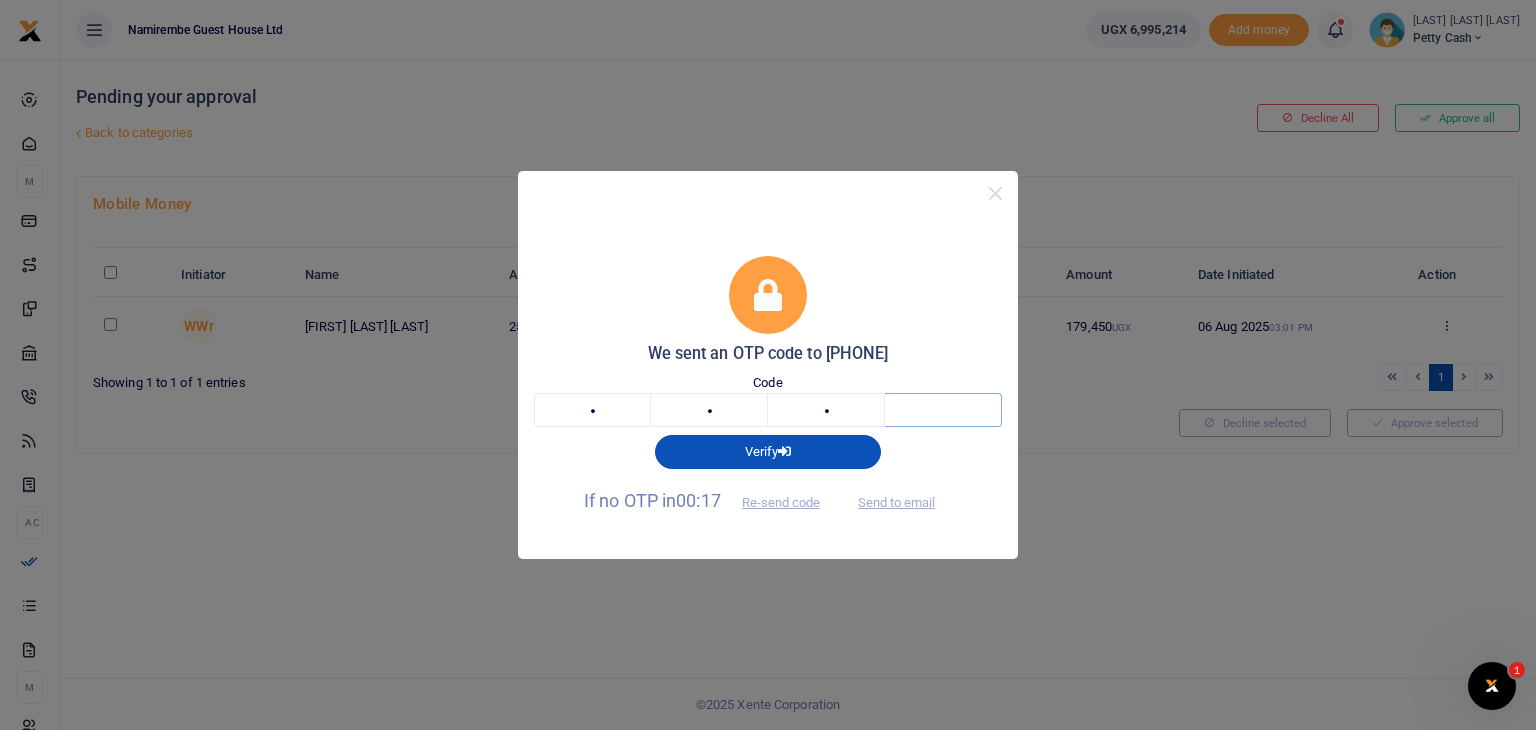 type on "4" 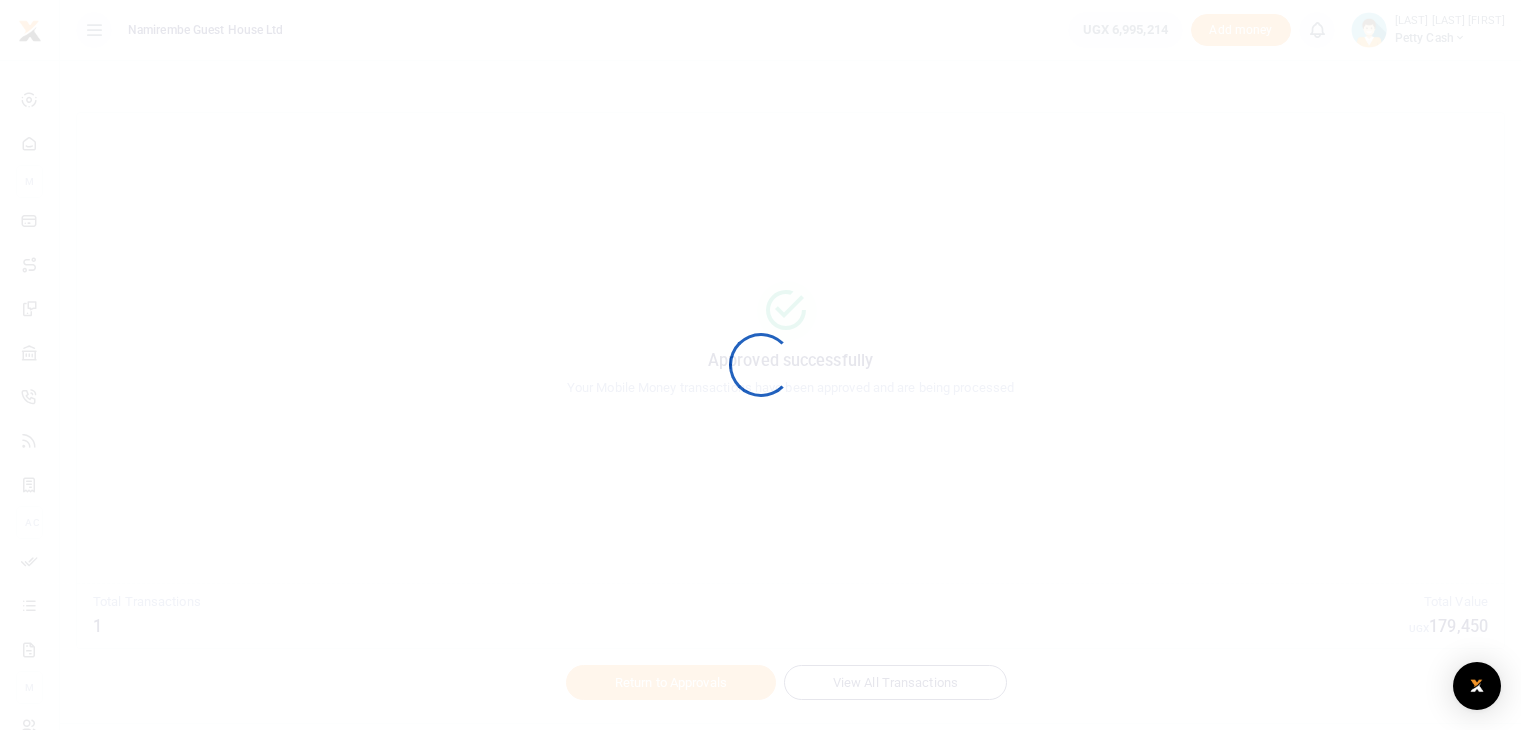 scroll, scrollTop: 0, scrollLeft: 0, axis: both 